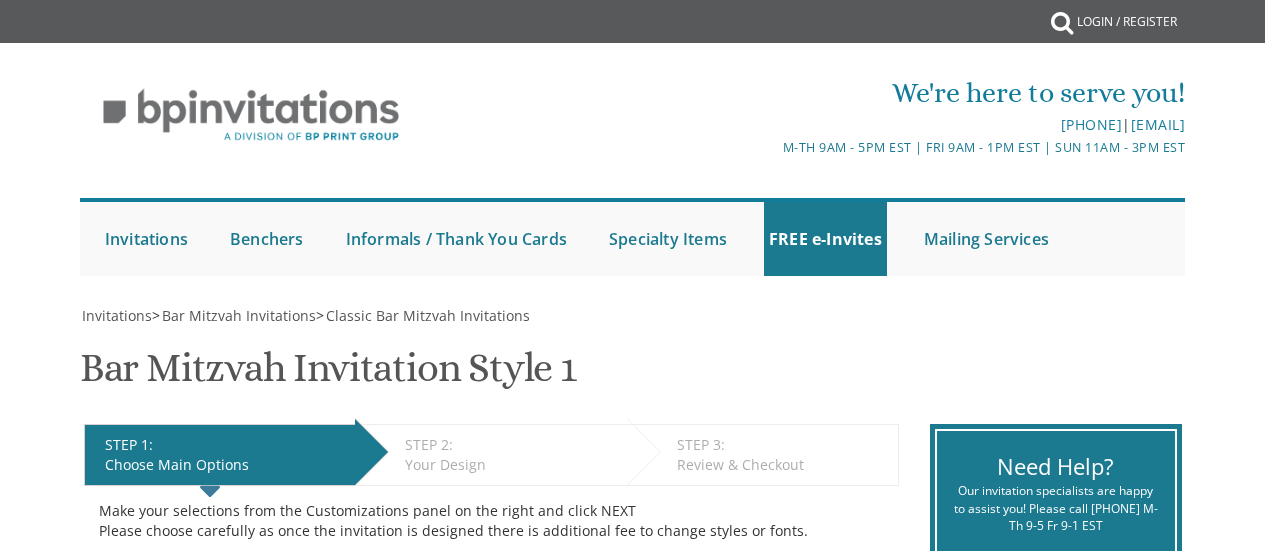 scroll, scrollTop: 0, scrollLeft: 0, axis: both 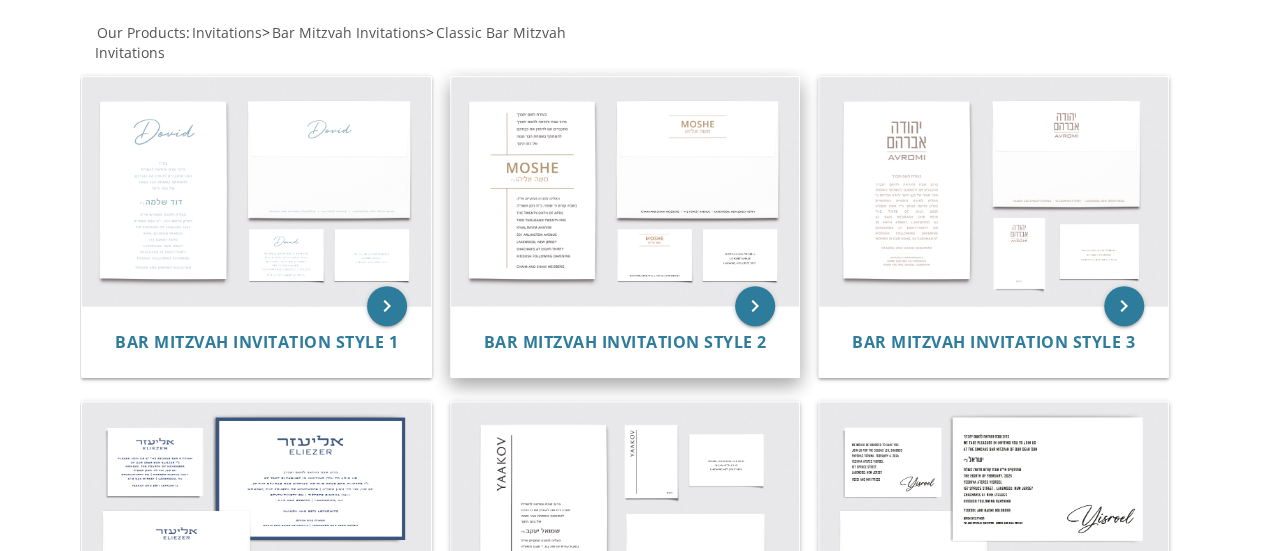 click at bounding box center (625, 191) 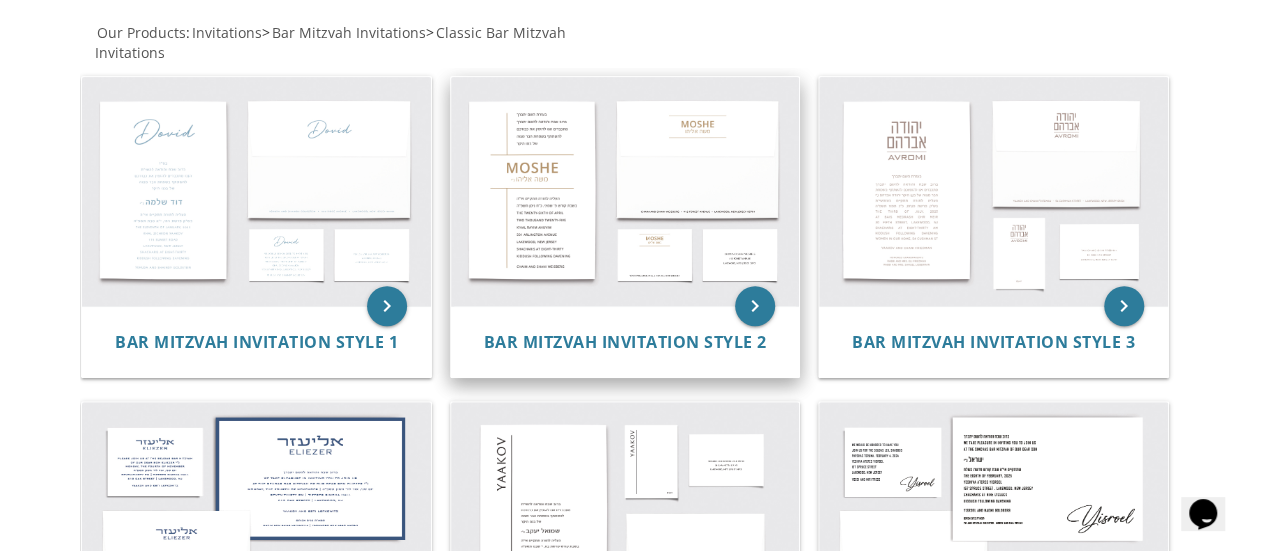 scroll, scrollTop: 0, scrollLeft: 0, axis: both 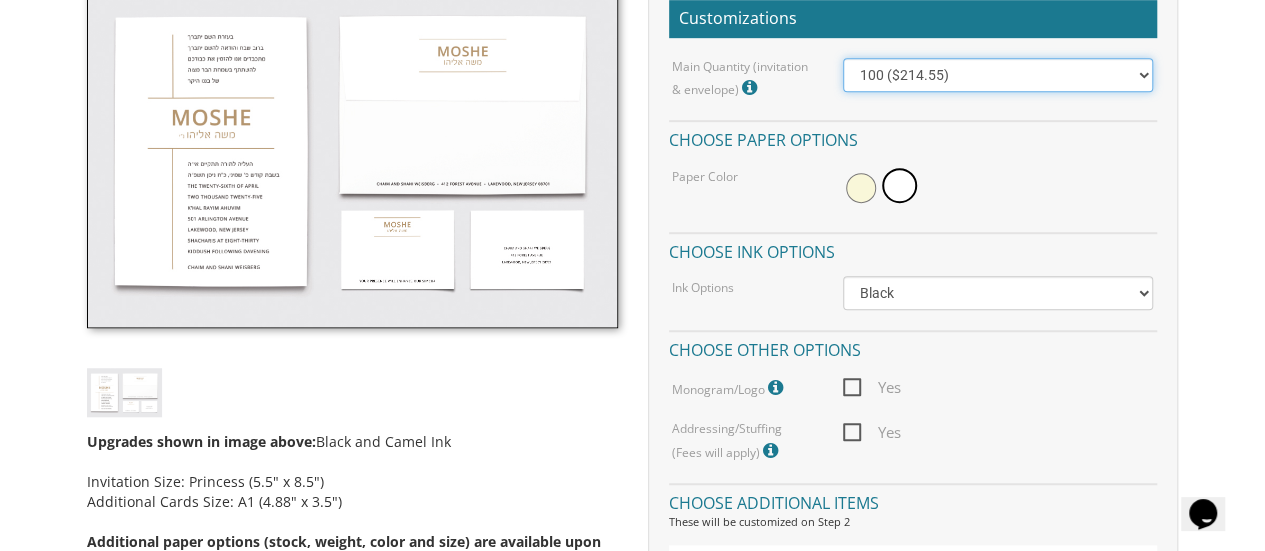 click on "100 ($214.55) 200 ($254.60) 300 ($294.25) 400 ($333.55) 500 ($373.90) 600 ($413.25) 700 ($452.35) 800 ($491.40) 900 ($528.00) 1000 ($568.05)" at bounding box center [998, 75] 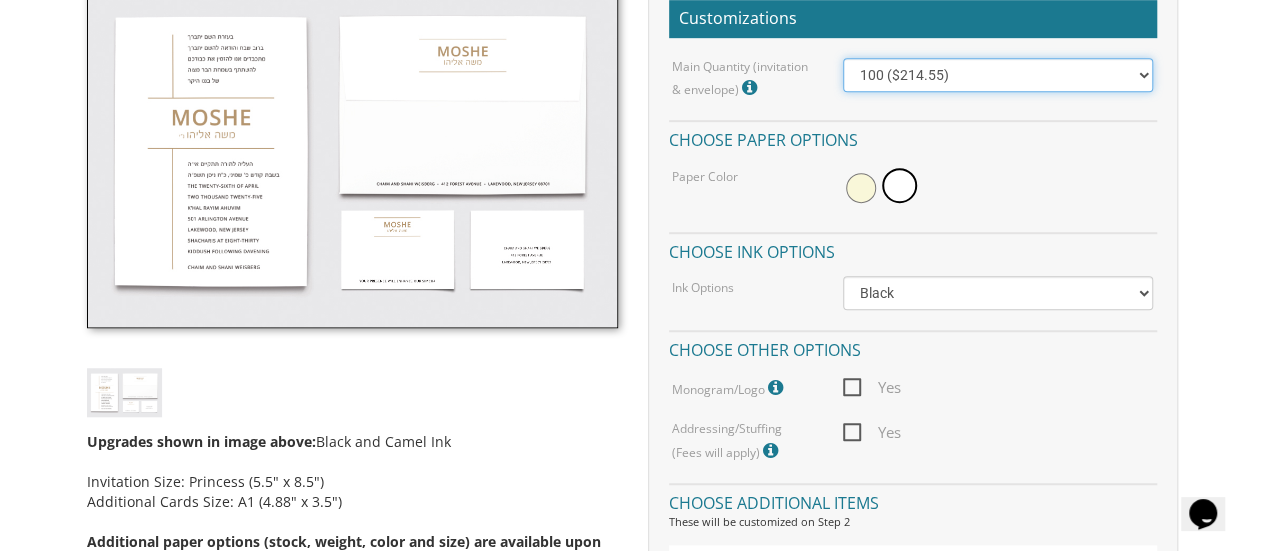 select on "500" 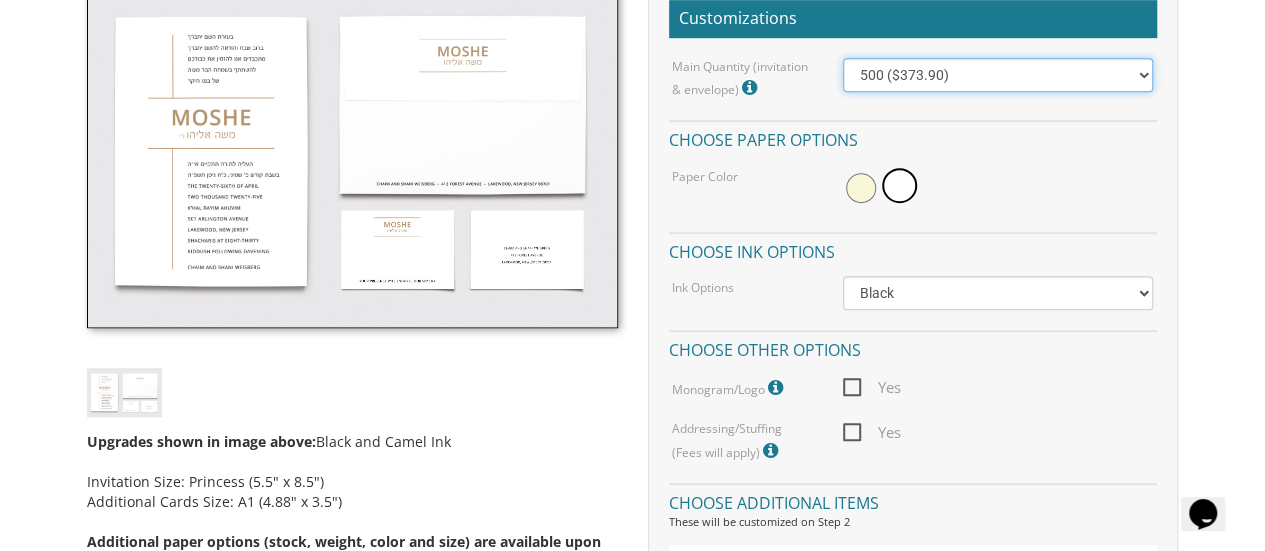 click on "100 ($214.55) 200 ($254.60) 300 ($294.25) 400 ($333.55) 500 ($373.90) 600 ($413.25) 700 ($452.35) 800 ($491.40) 900 ($528.00) 1000 ($568.05)" at bounding box center [998, 75] 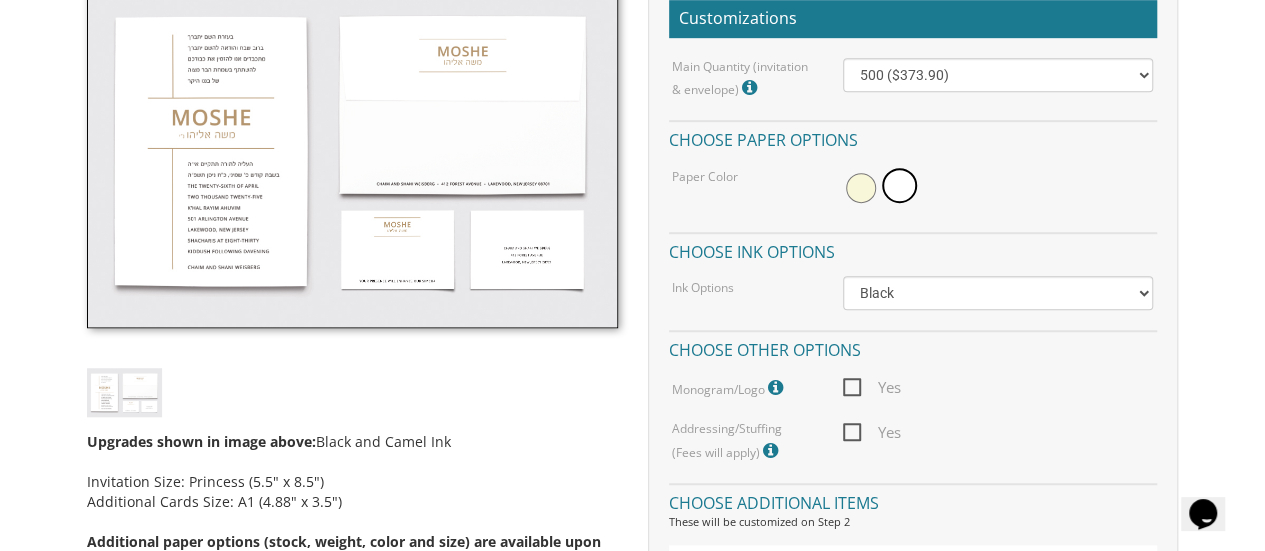 click at bounding box center (352, 153) 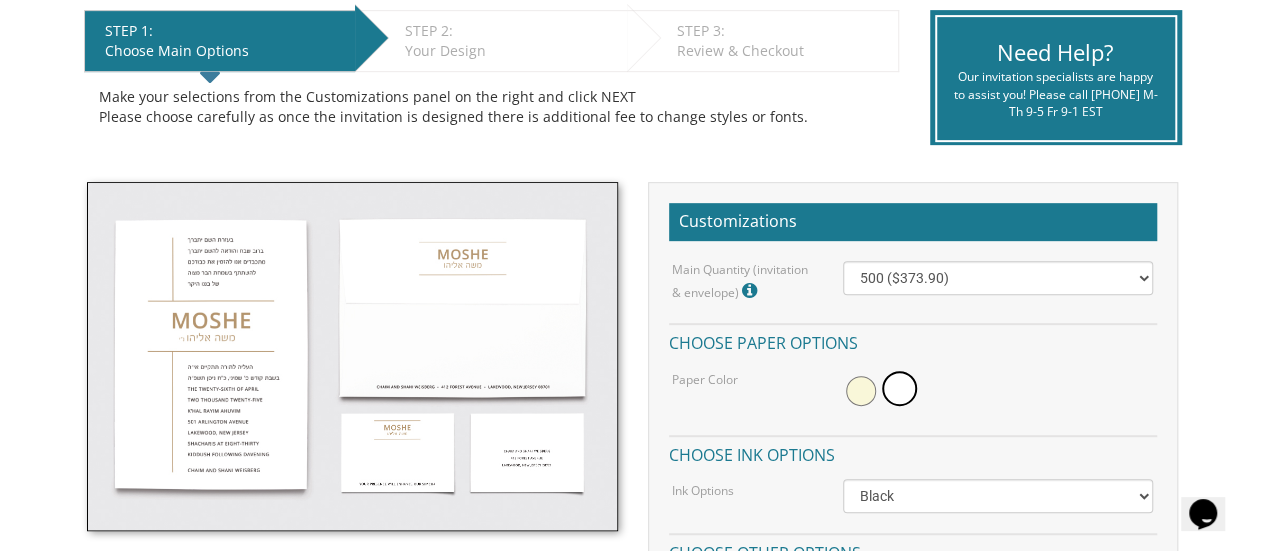 scroll, scrollTop: 0, scrollLeft: 0, axis: both 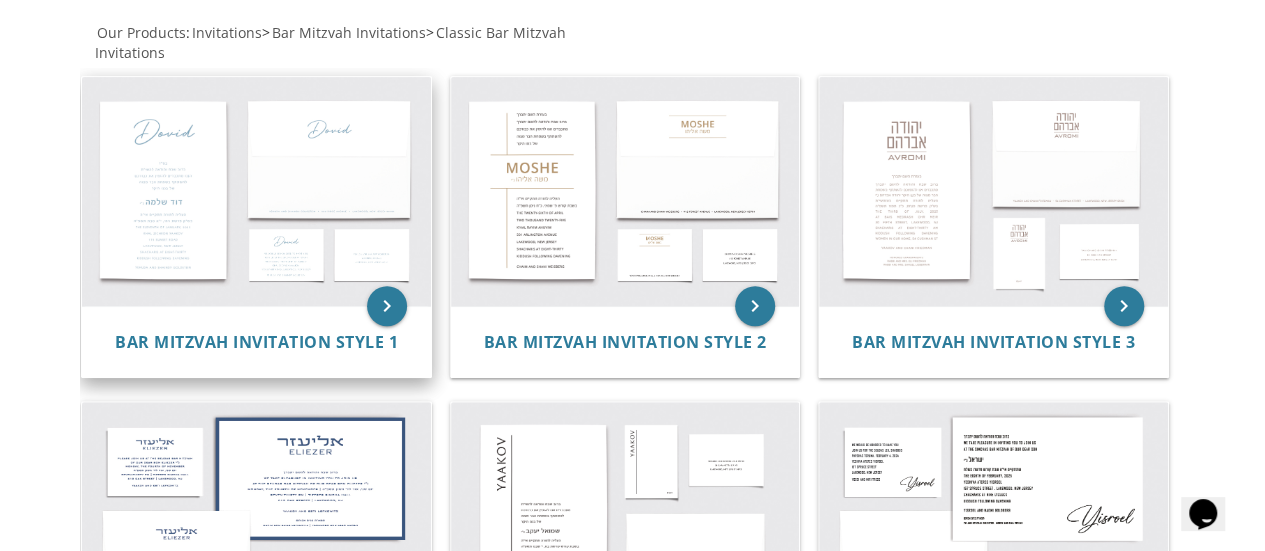 click at bounding box center [256, 191] 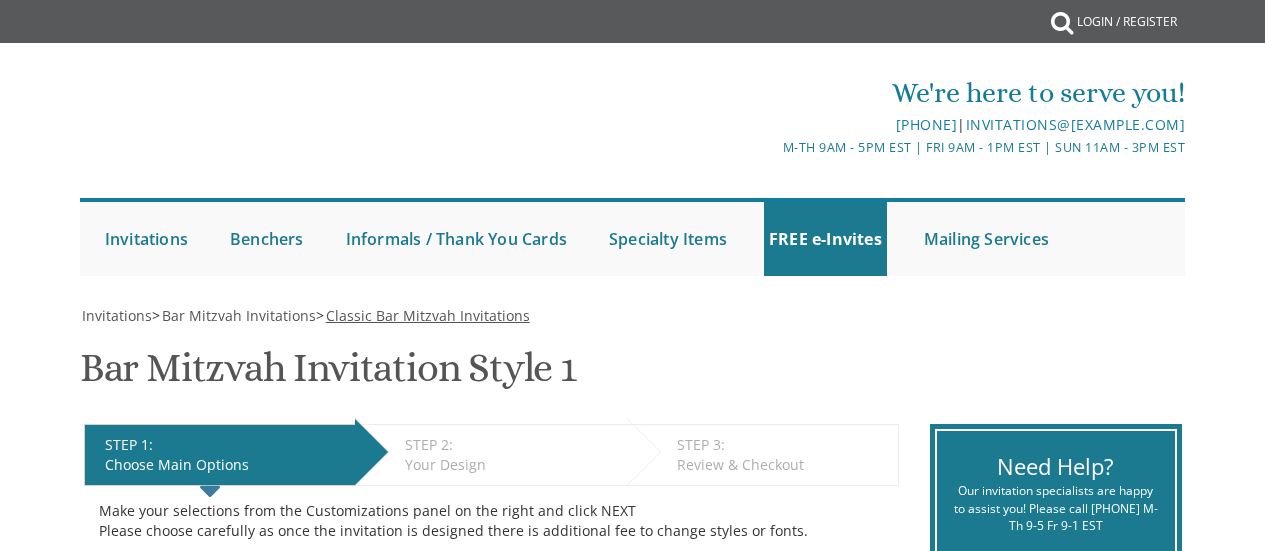 scroll, scrollTop: 0, scrollLeft: 0, axis: both 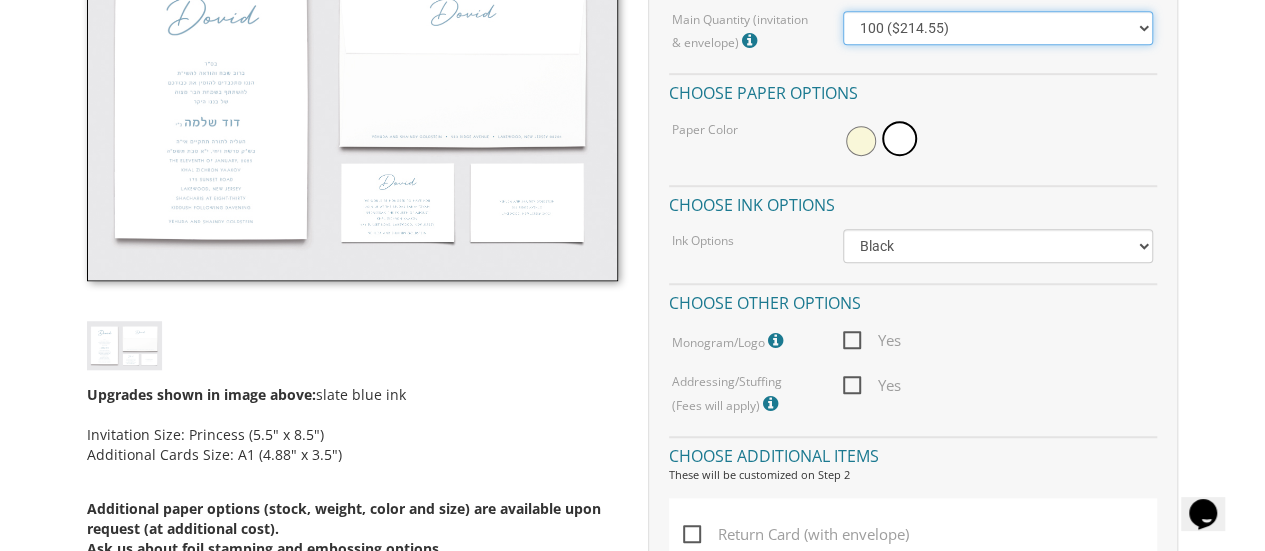 click on "100 ($214.55) 200 ($254.60) 300 ($294.25) 400 ($333.55) 500 ($373.90) 600 ($413.25) 700 ($452.35) 800 ($491.40) 900 ($528.00) 1000 ($568.05)" at bounding box center [998, 28] 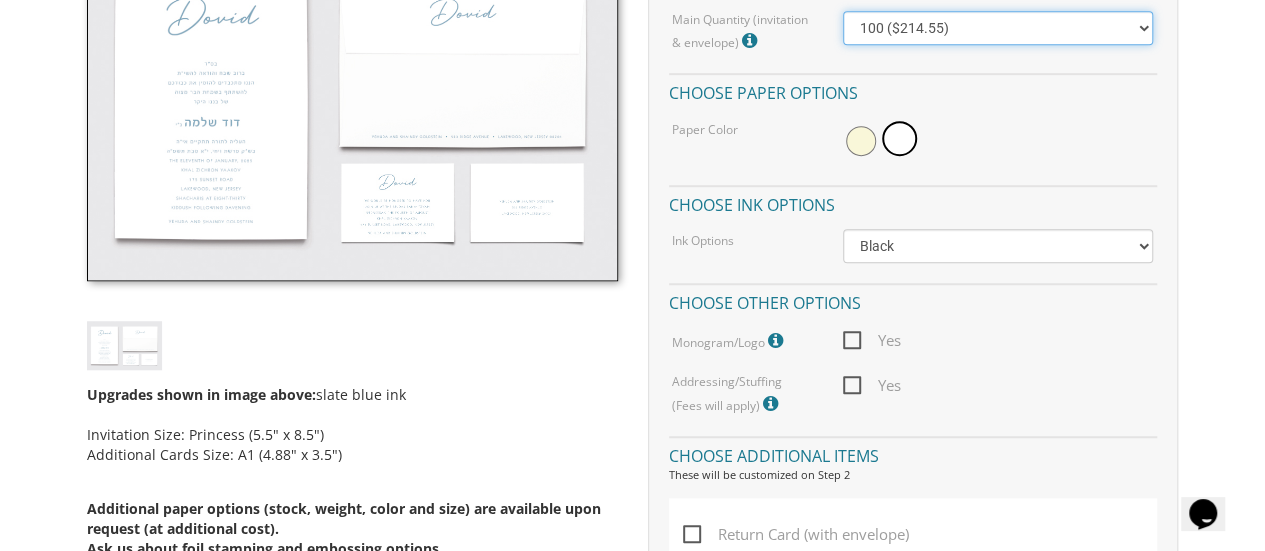 select on "500" 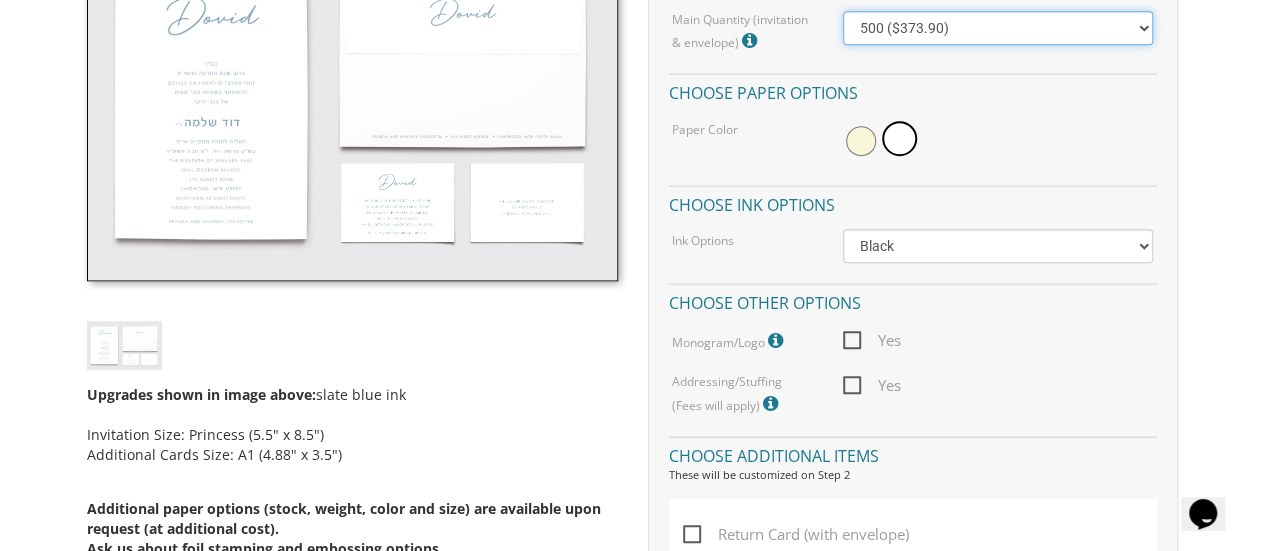 click on "100 ($214.55) 200 ($254.60) 300 ($294.25) 400 ($333.55) 500 ($373.90) 600 ($413.25) 700 ($452.35) 800 ($491.40) 900 ($528.00) 1000 ($568.05)" at bounding box center [998, 28] 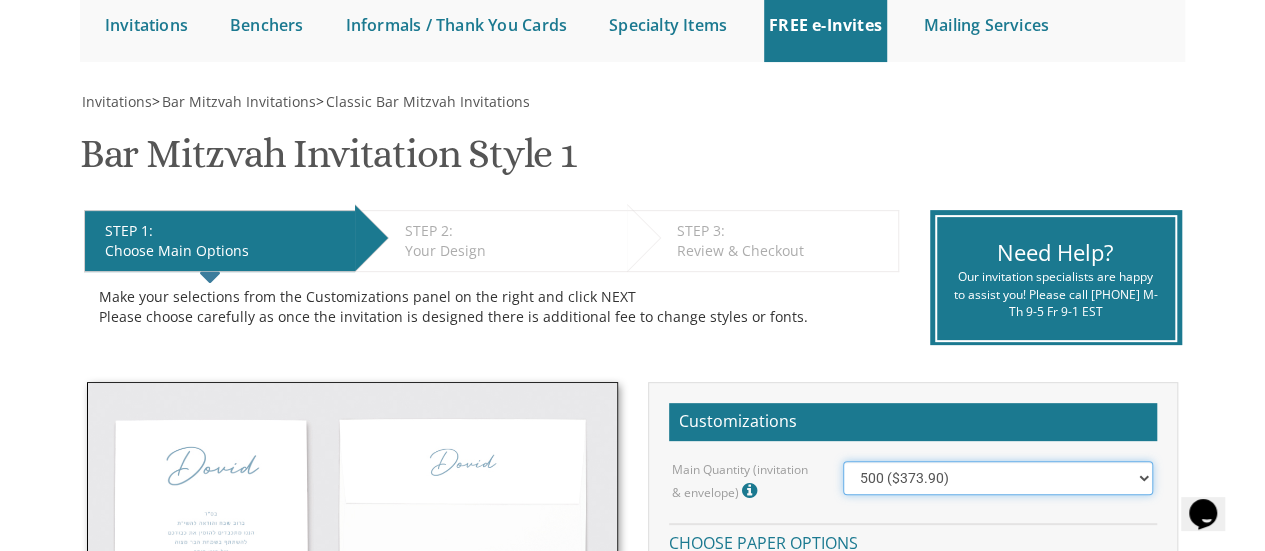 scroll, scrollTop: 0, scrollLeft: 0, axis: both 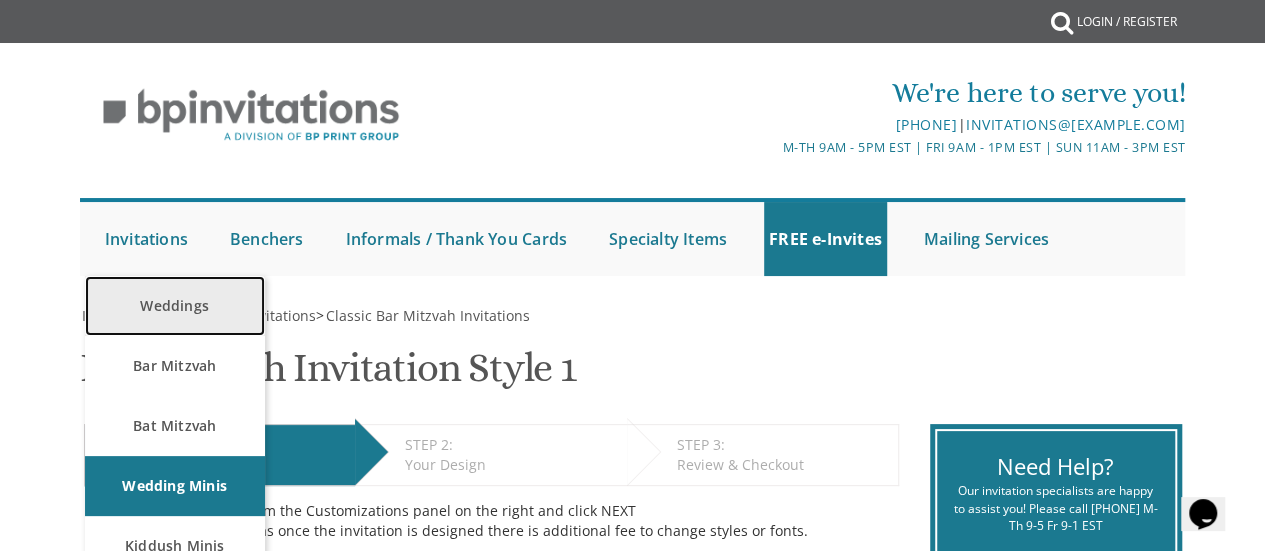 click on "[EVENT]" at bounding box center (175, 306) 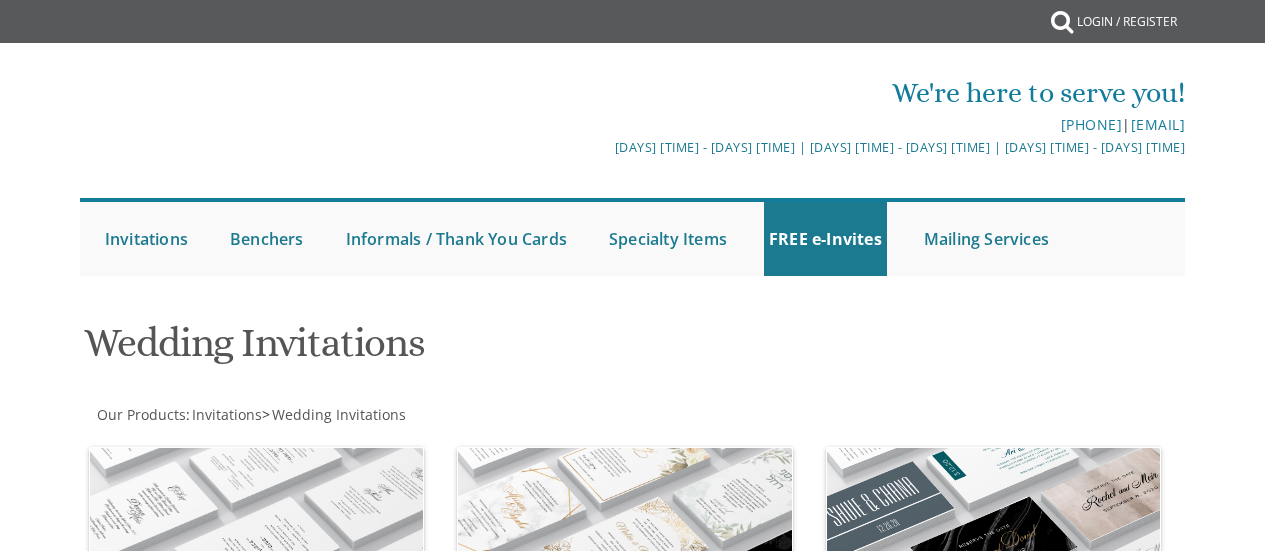 scroll, scrollTop: 0, scrollLeft: 0, axis: both 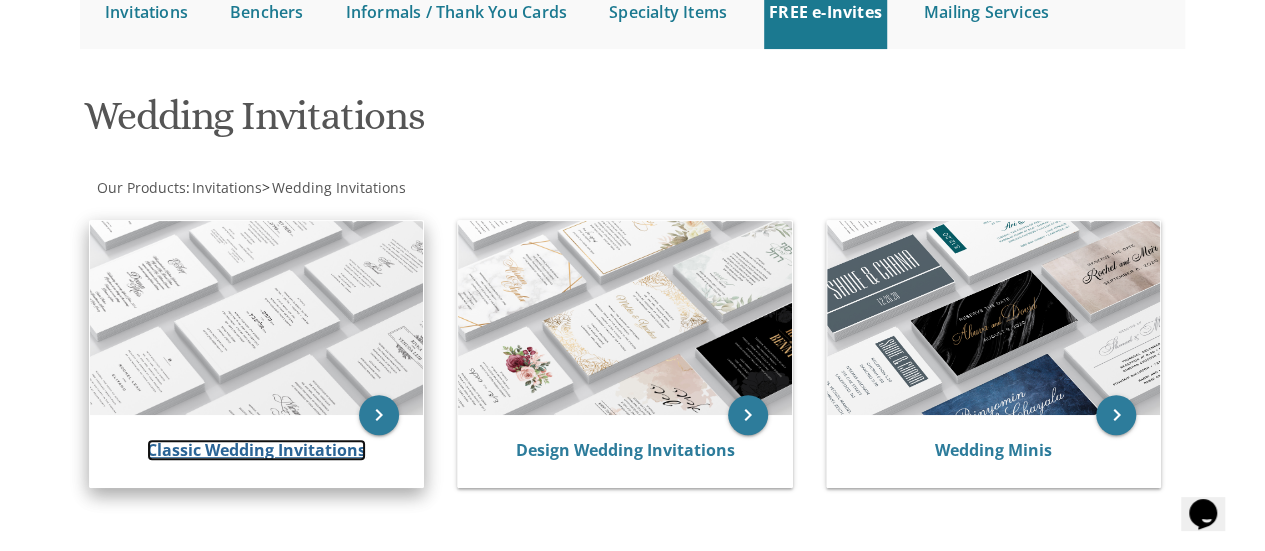 click on "Classic Wedding Invitations" at bounding box center [256, 450] 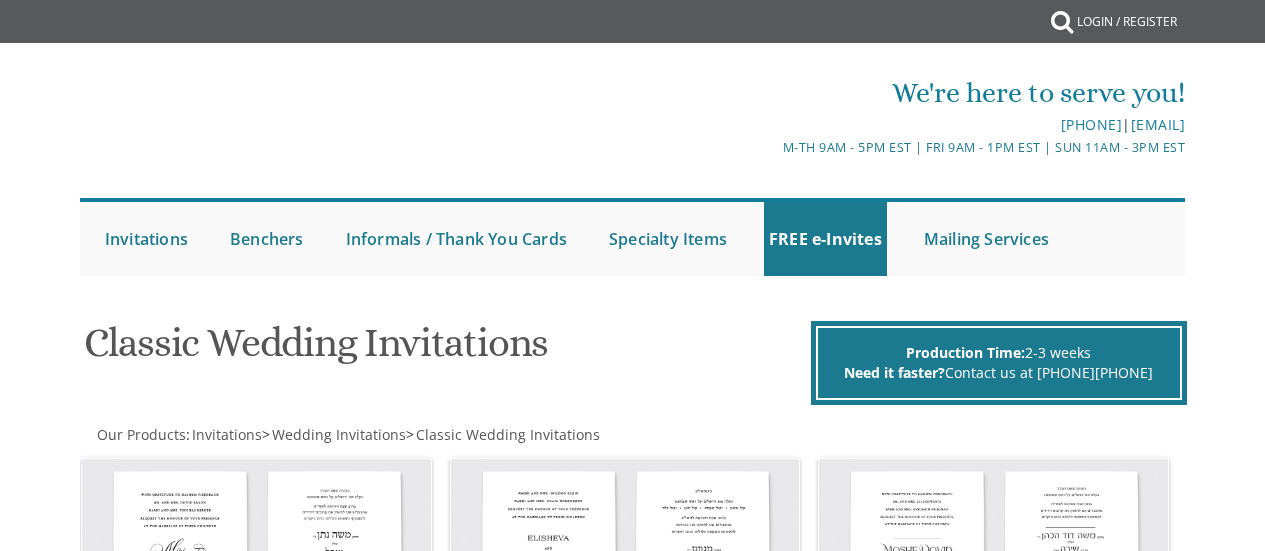 scroll, scrollTop: 0, scrollLeft: 0, axis: both 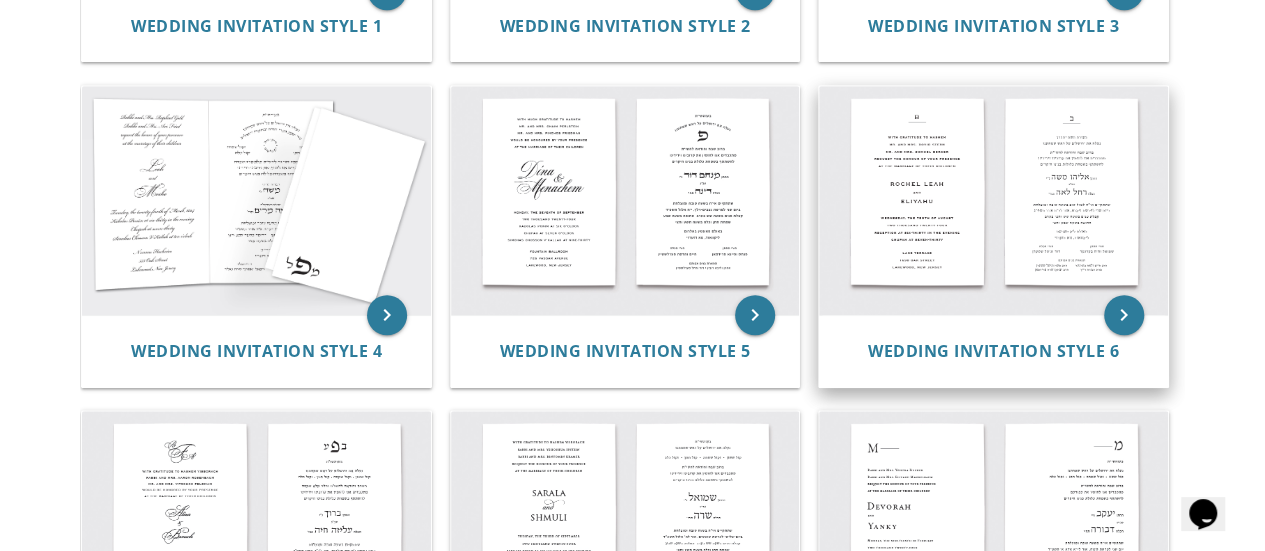 click at bounding box center (993, 200) 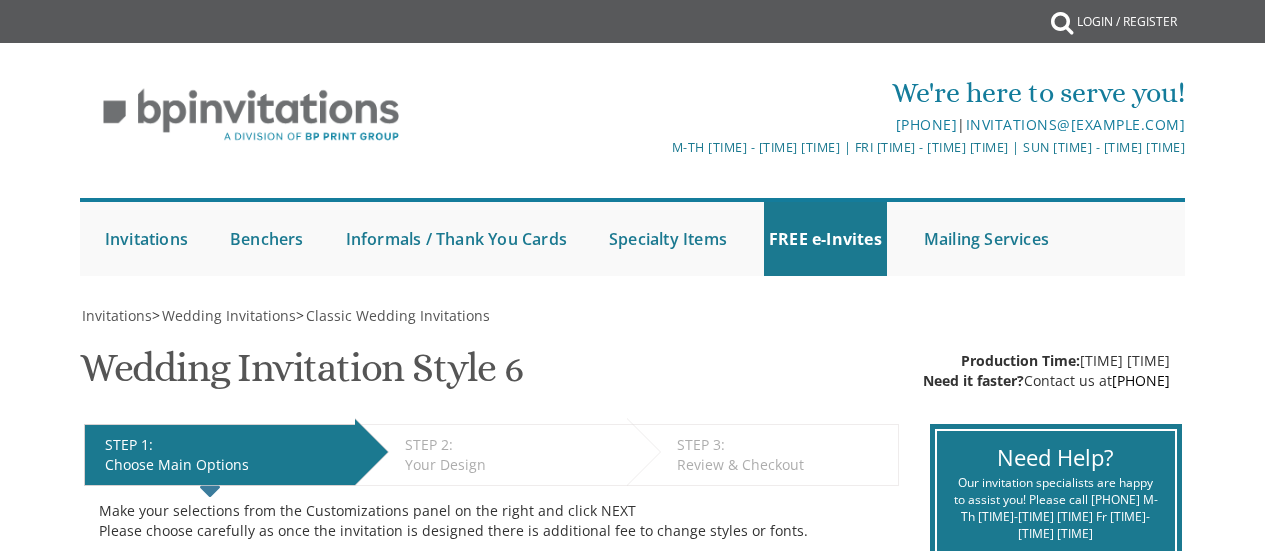 scroll, scrollTop: 0, scrollLeft: 0, axis: both 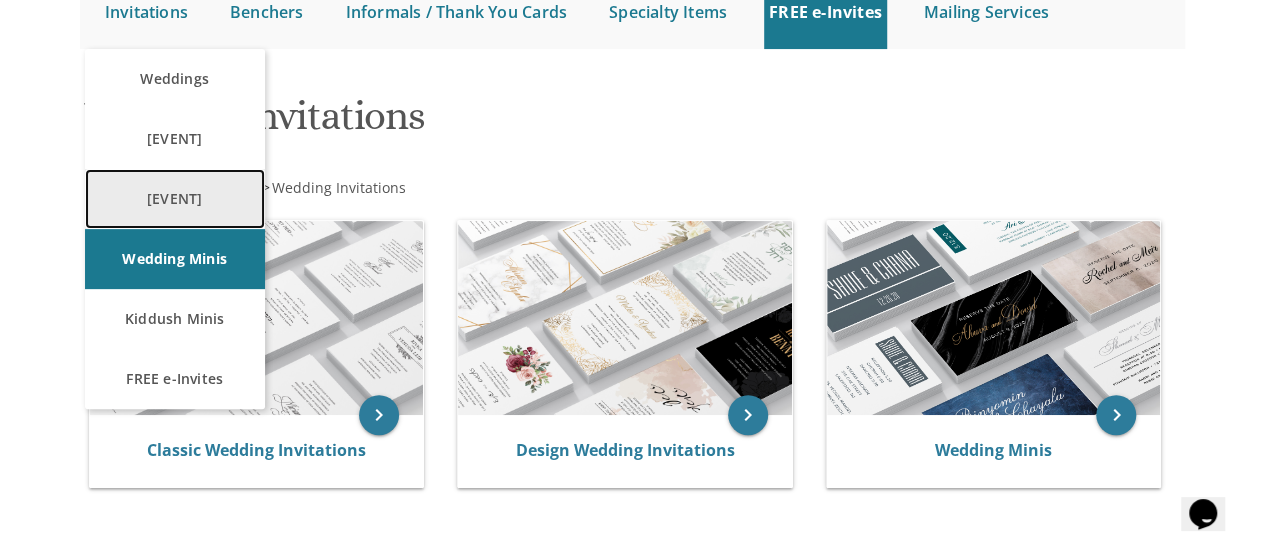 click on "Bat Mitzvah" at bounding box center (169, 199) 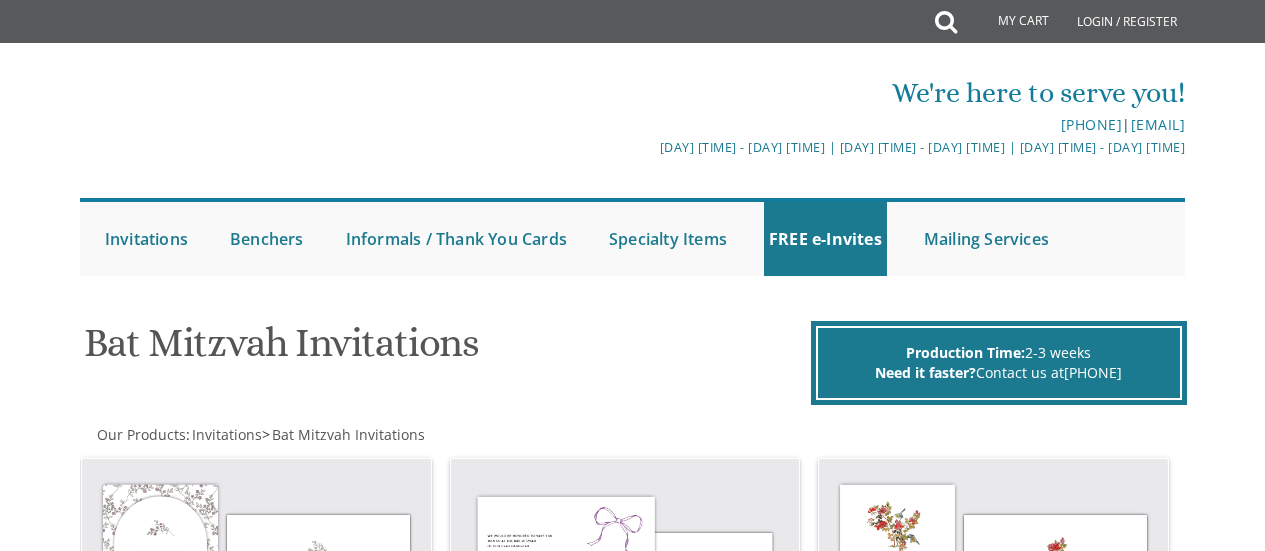 scroll, scrollTop: 0, scrollLeft: 0, axis: both 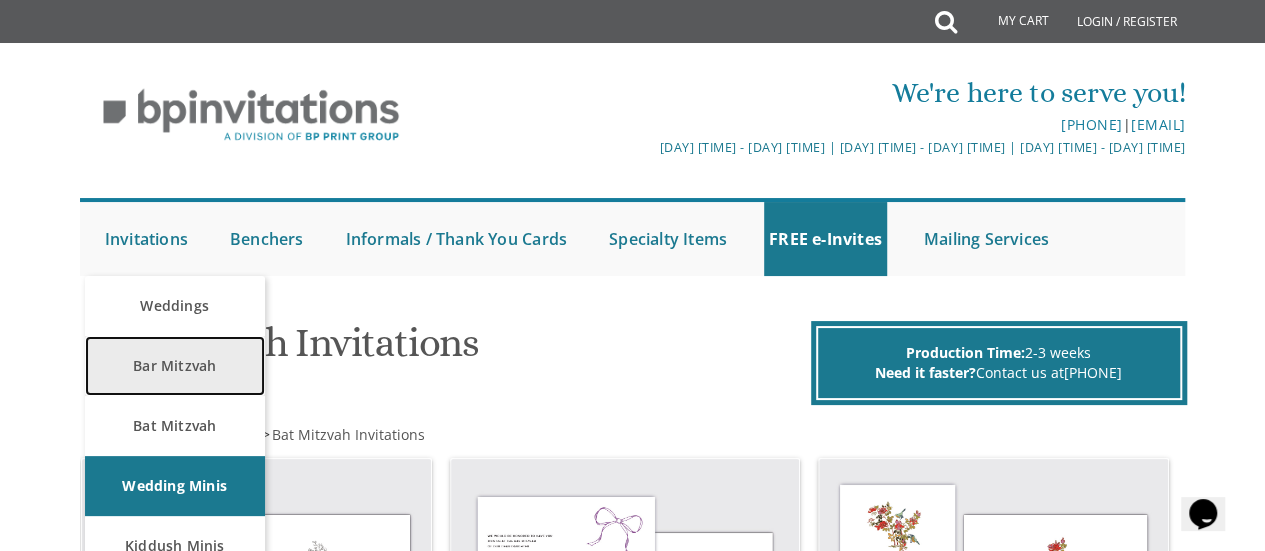 click on "Bar Mitzvah" at bounding box center (175, 366) 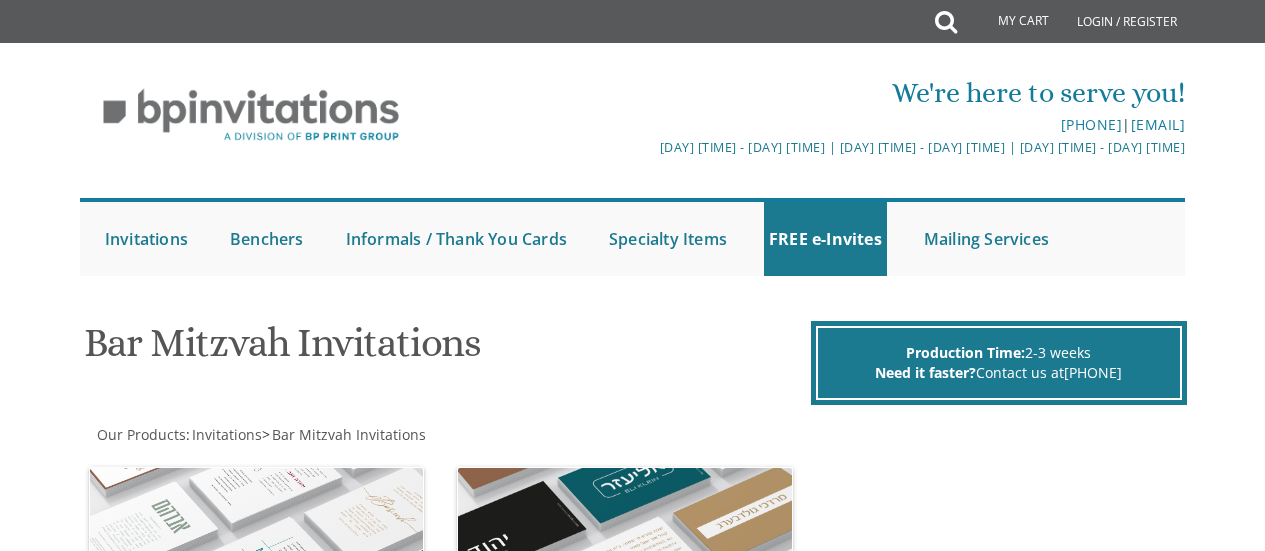 scroll, scrollTop: 0, scrollLeft: 0, axis: both 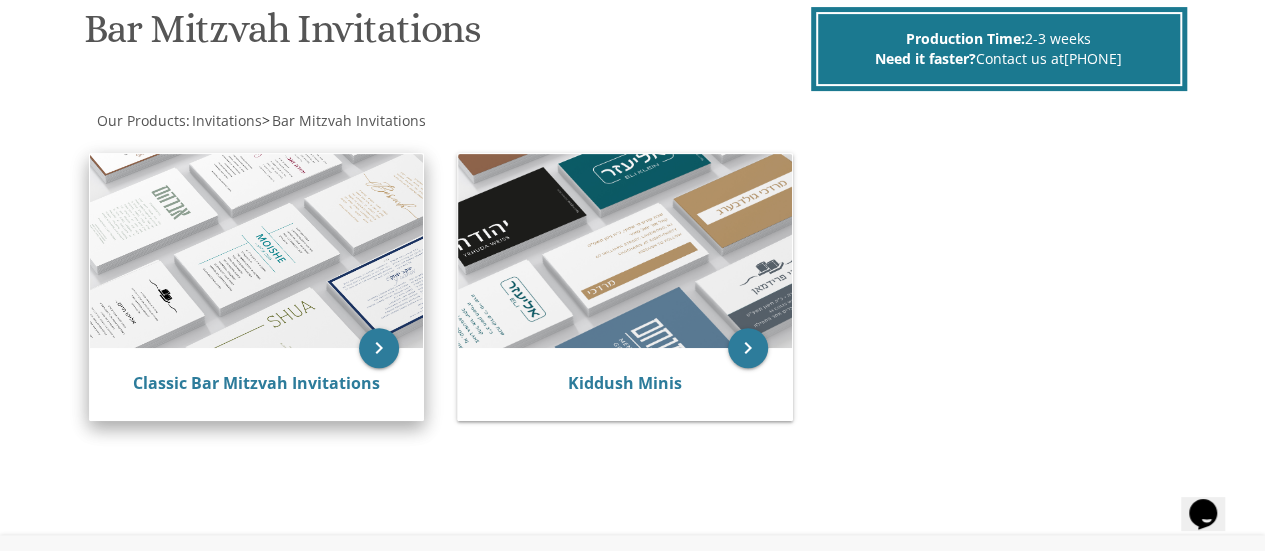 click on "Classic Bar Mitzvah Invitations" at bounding box center (257, 384) 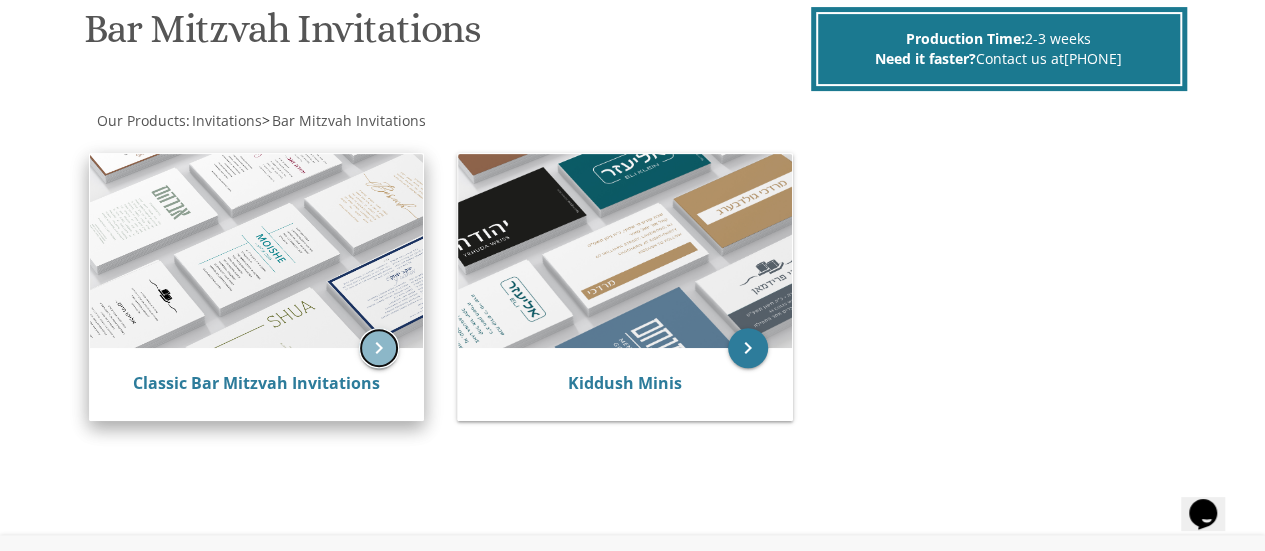 click on "keyboard_arrow_right" at bounding box center (379, 348) 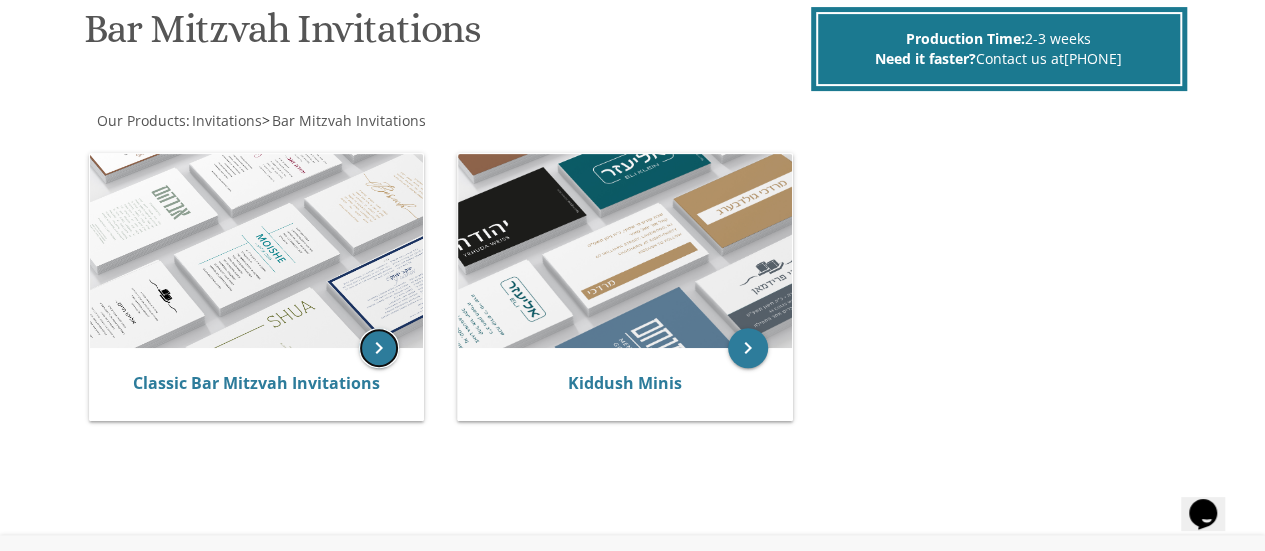 scroll, scrollTop: 368, scrollLeft: 0, axis: vertical 